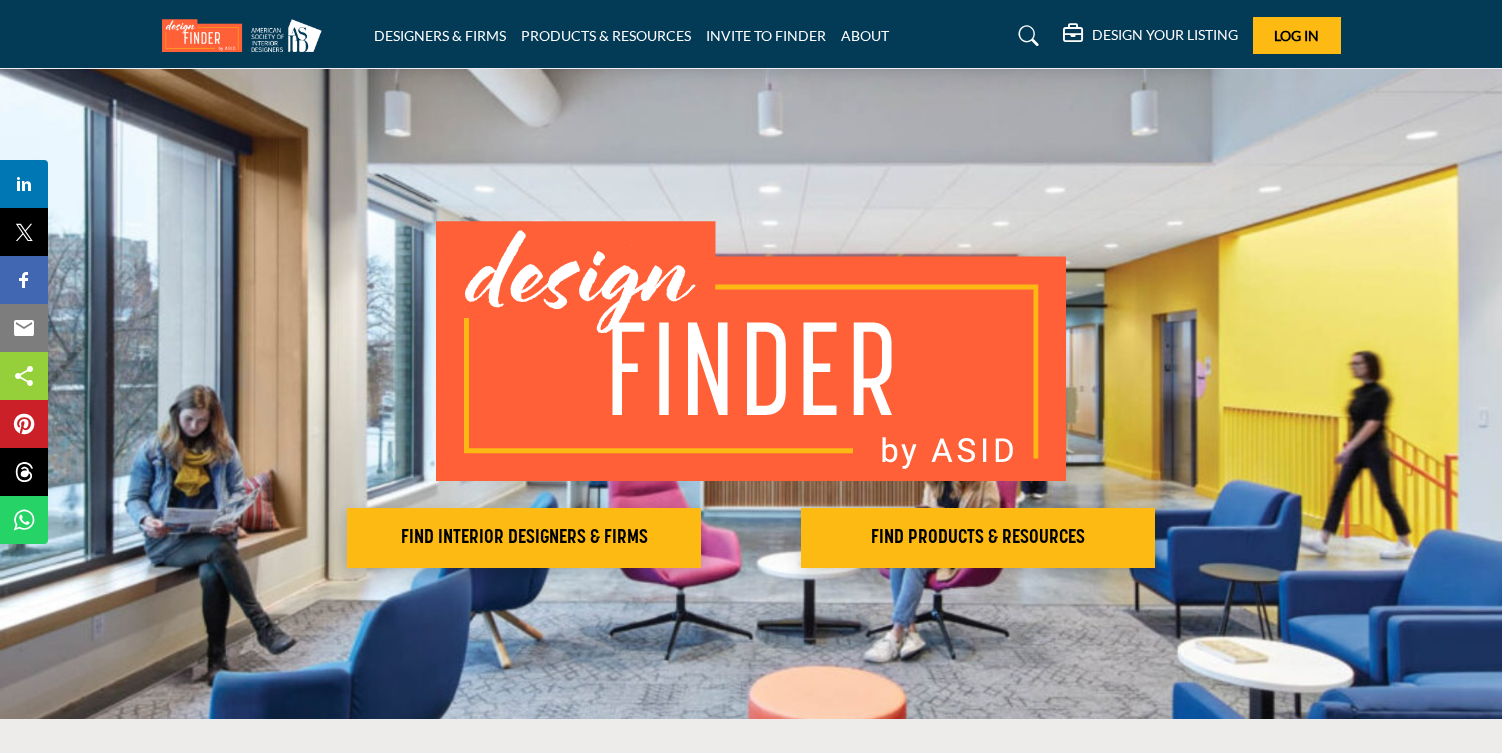 scroll, scrollTop: 0, scrollLeft: 0, axis: both 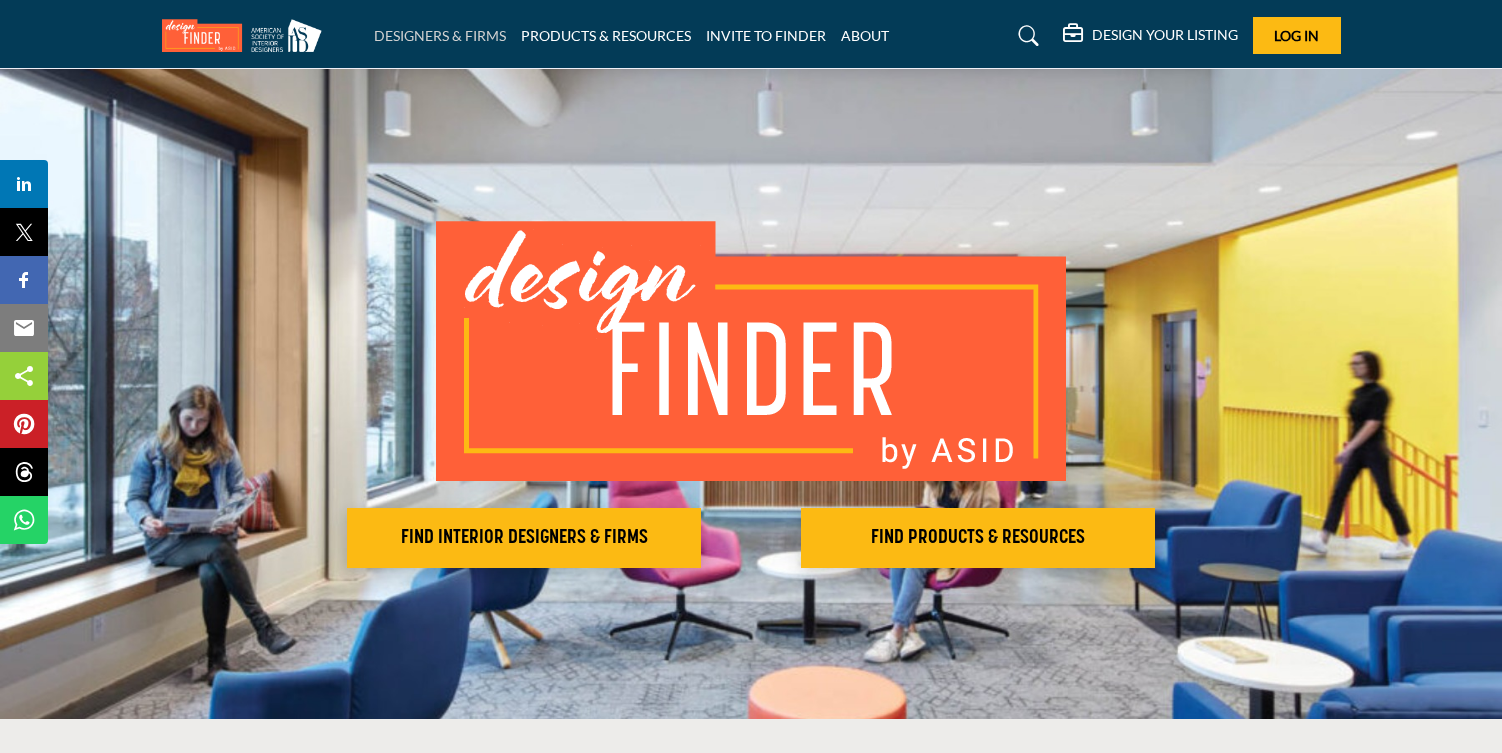 click on "DESIGNERS & FIRMS" at bounding box center (440, 35) 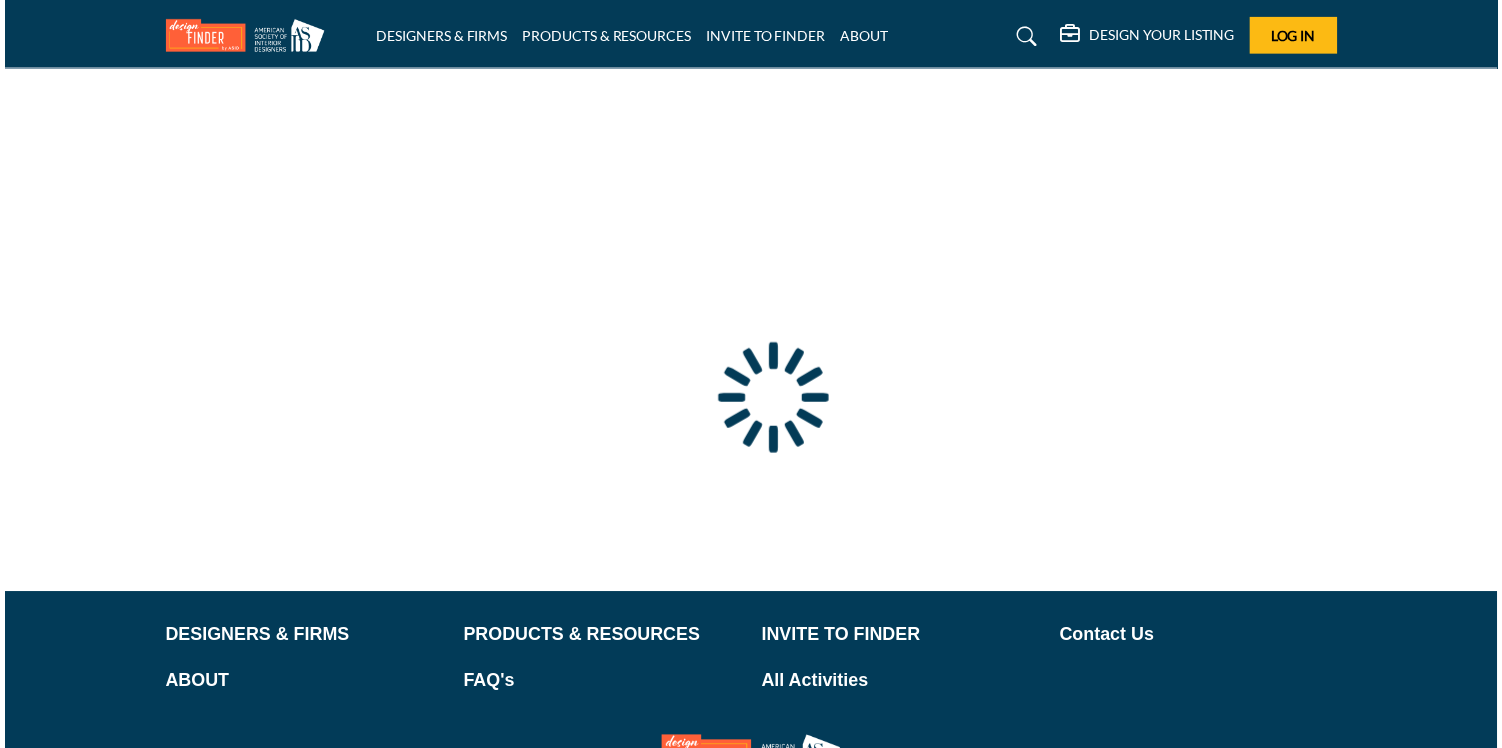 scroll, scrollTop: 0, scrollLeft: 0, axis: both 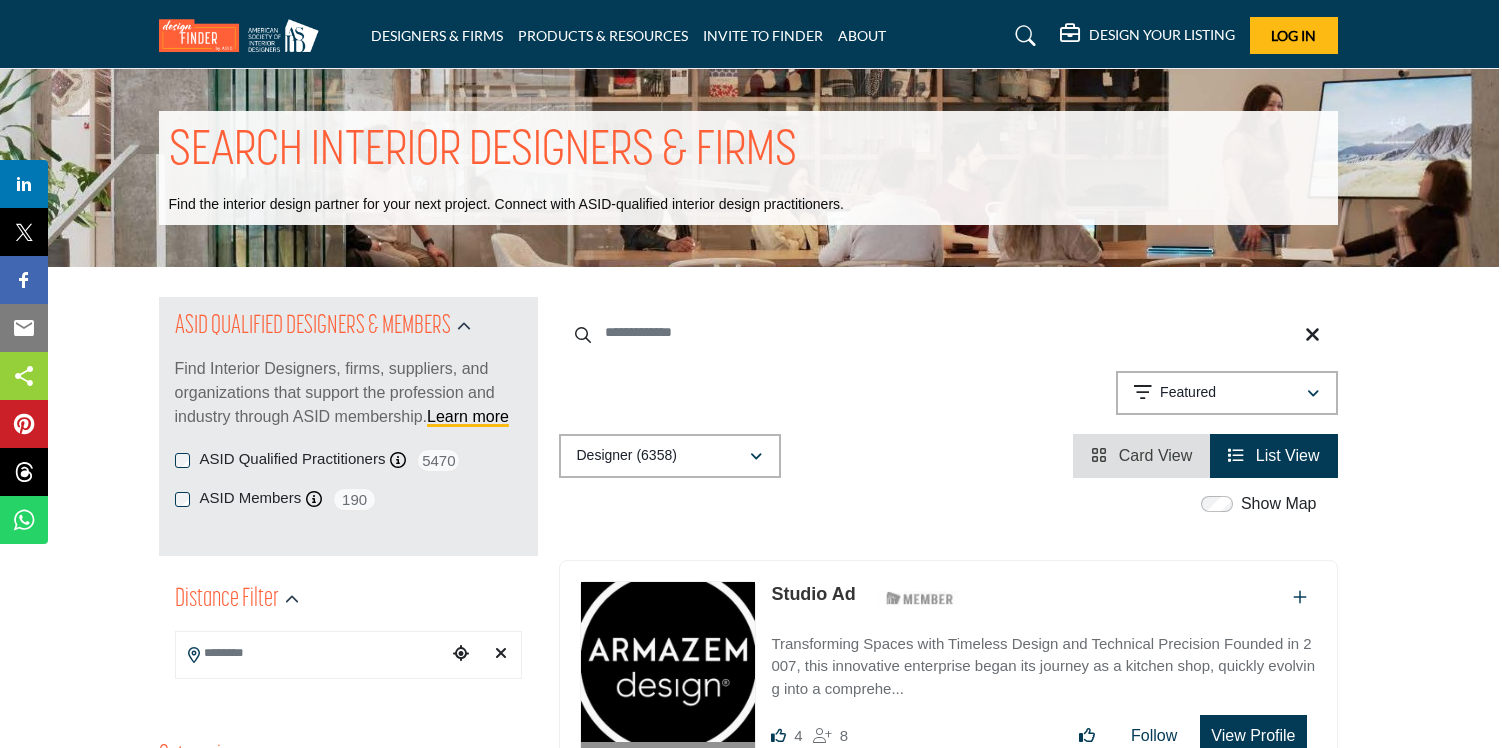 click at bounding box center (948, 332) 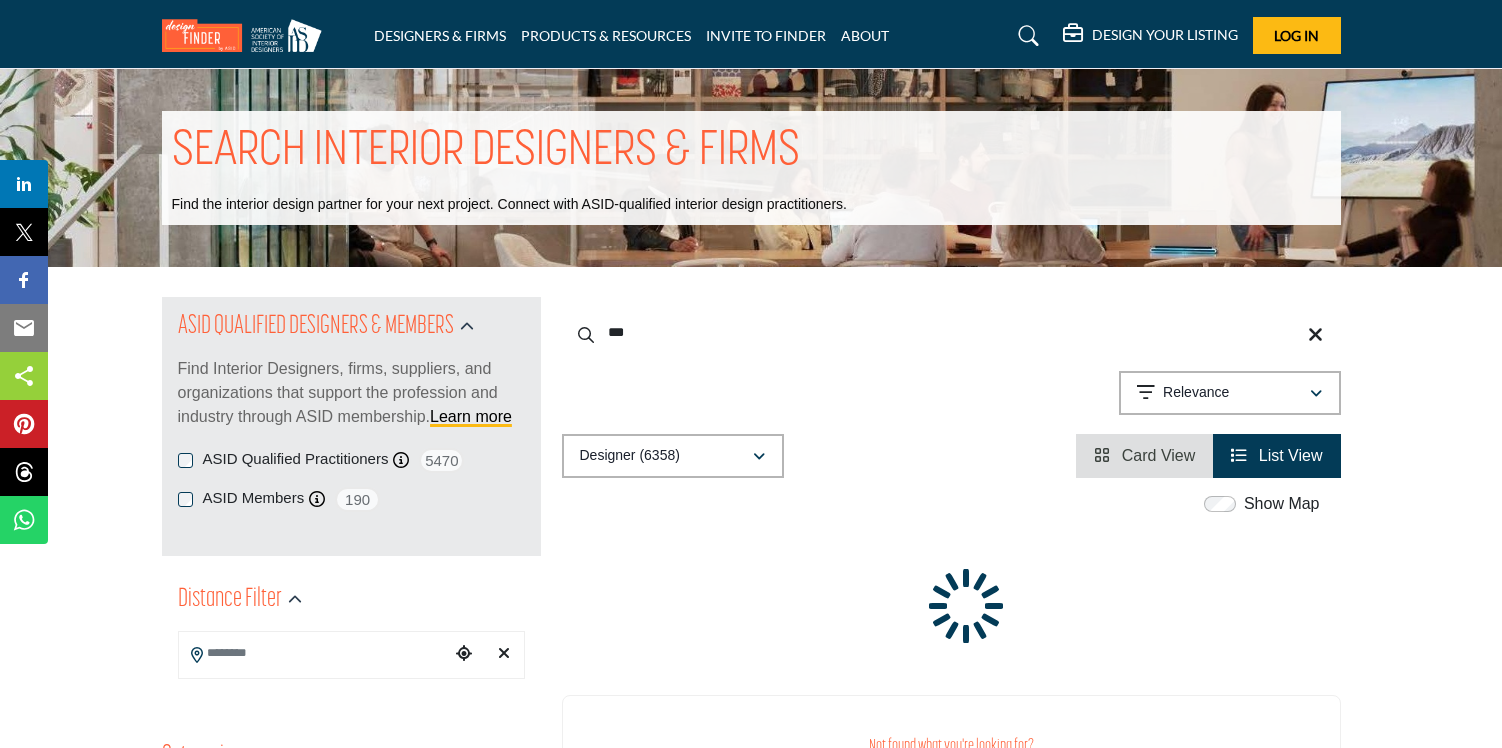 scroll, scrollTop: 0, scrollLeft: 0, axis: both 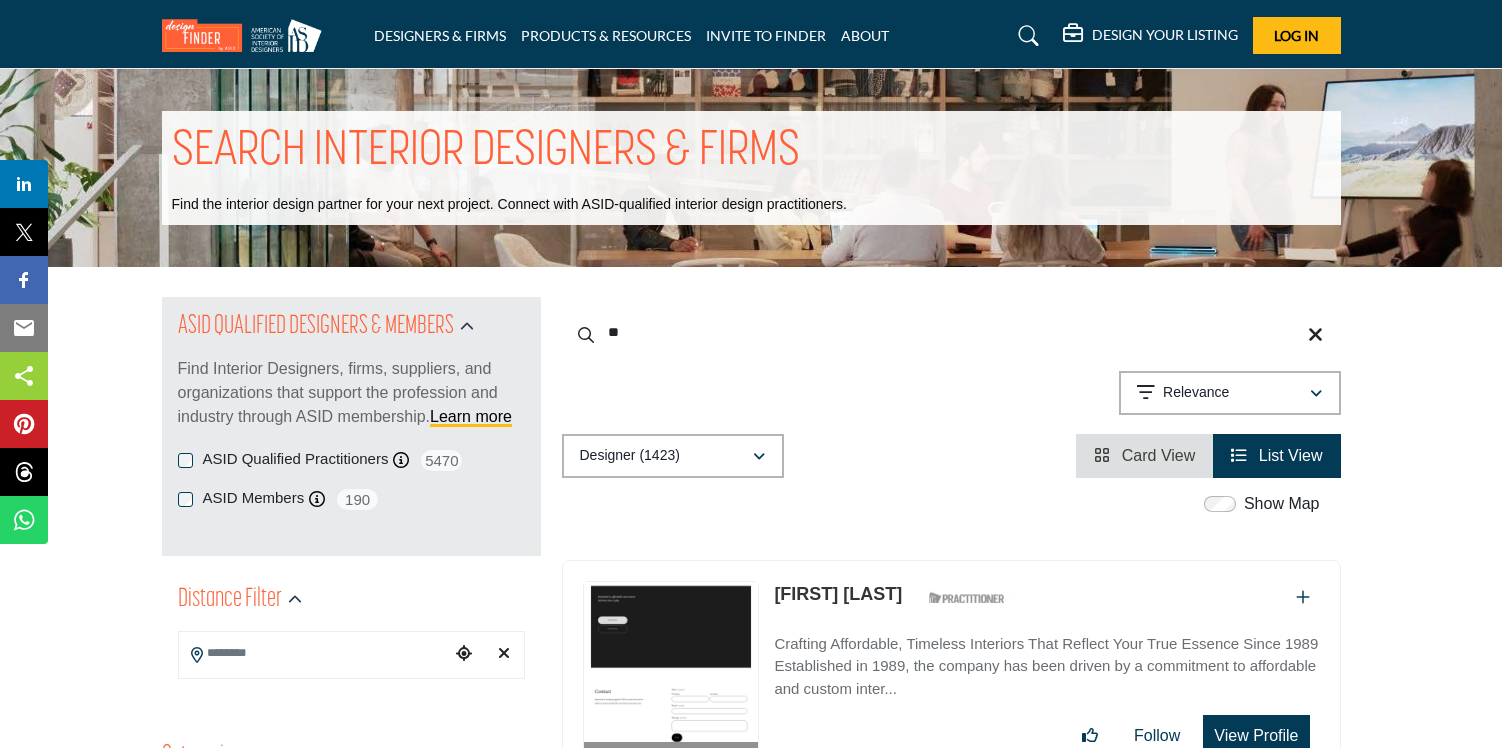 type on "*" 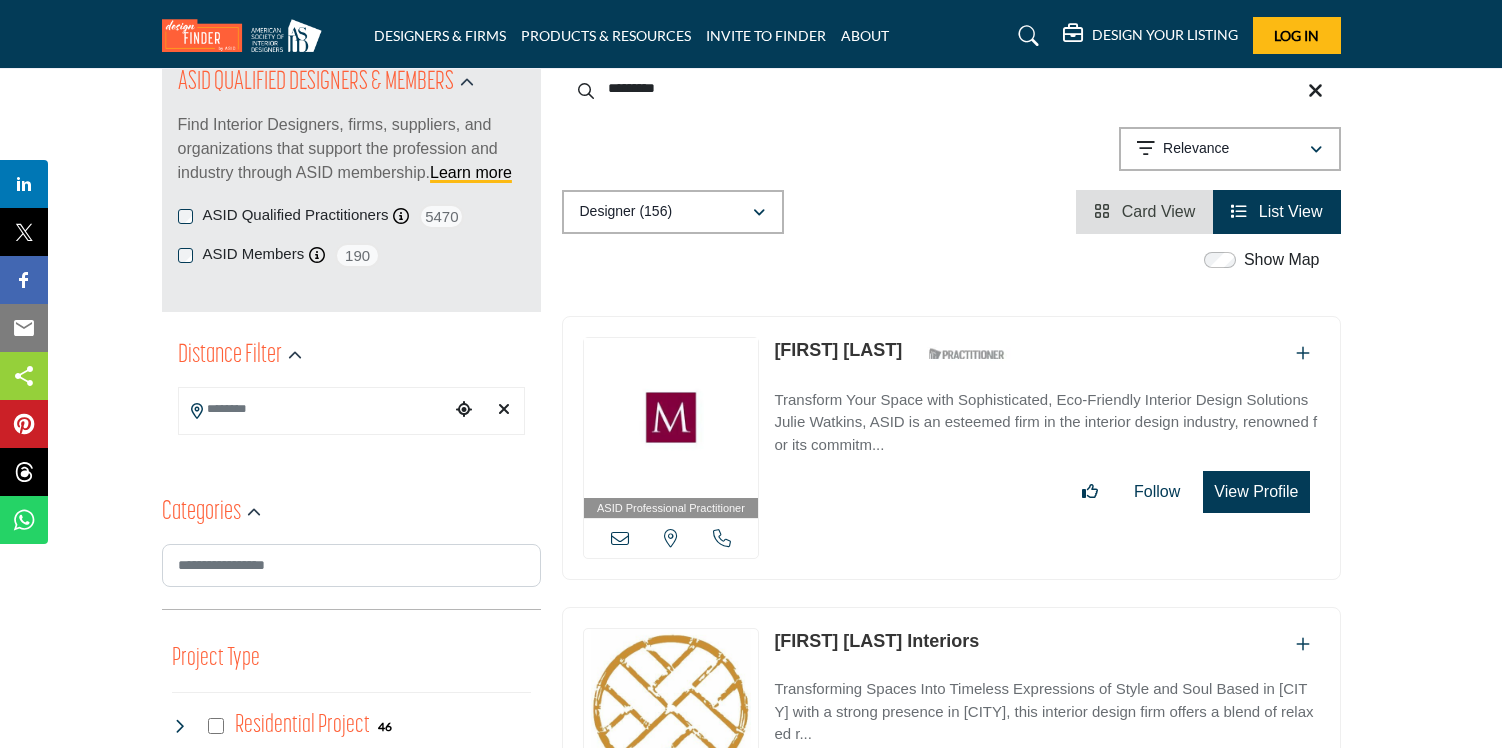 scroll, scrollTop: 0, scrollLeft: 0, axis: both 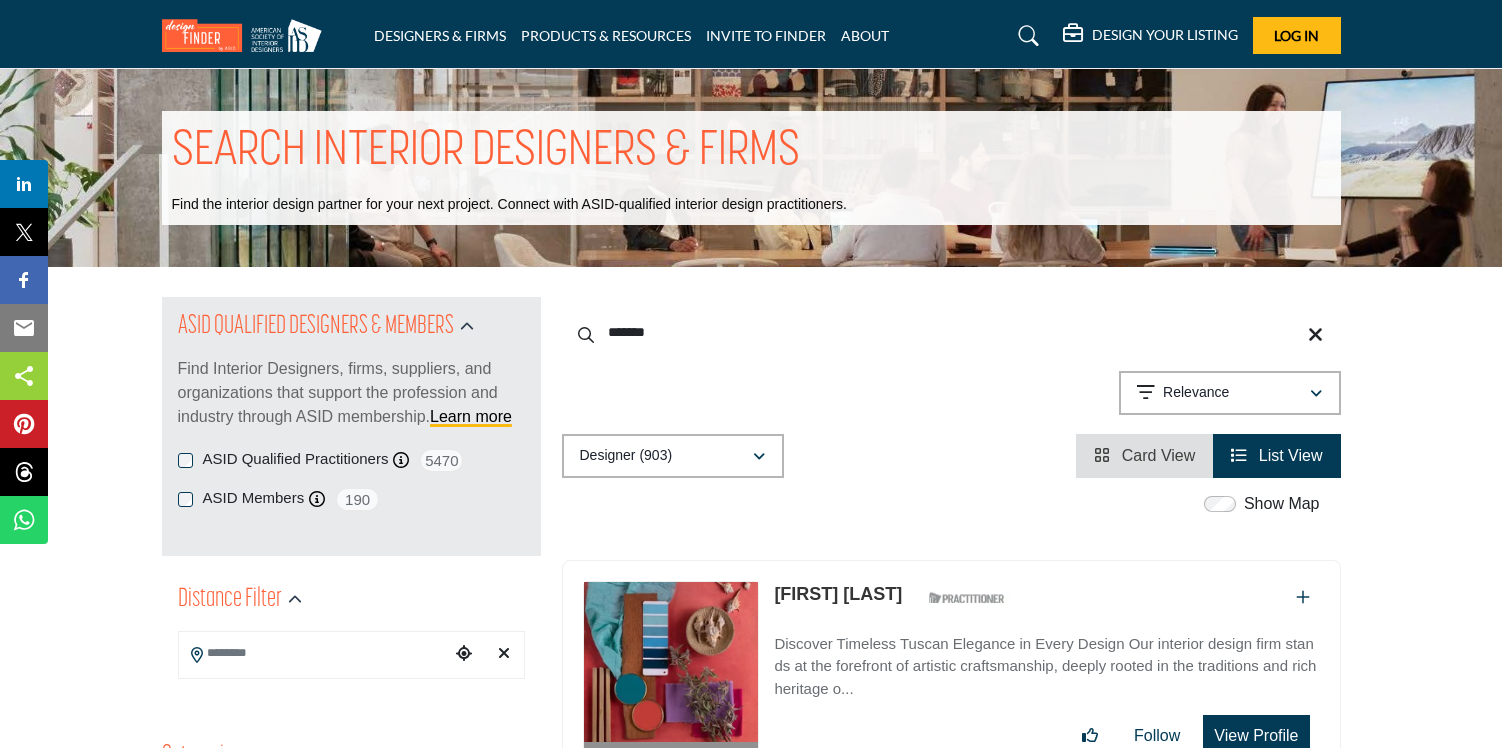 click on "*******" at bounding box center [951, 332] 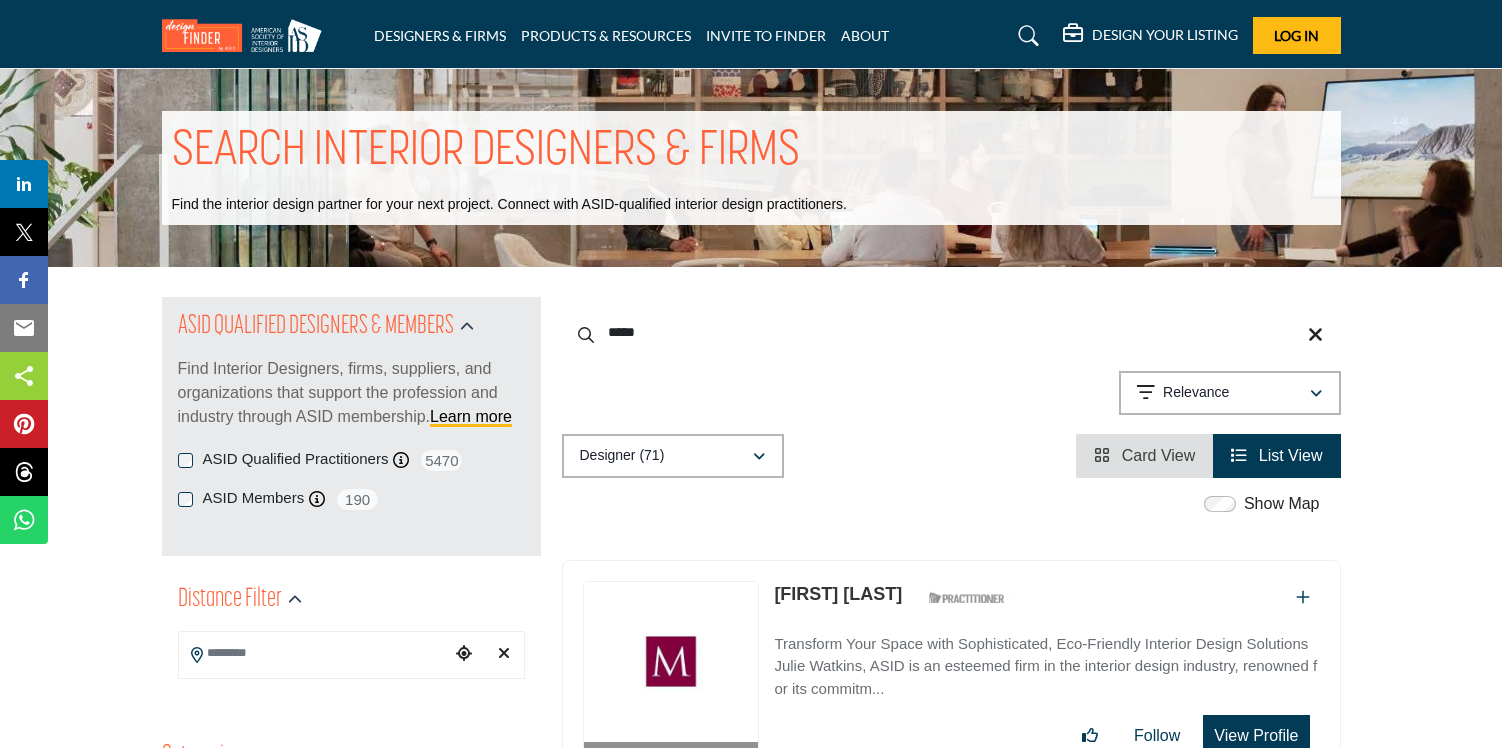 click on "*****" at bounding box center [951, 332] 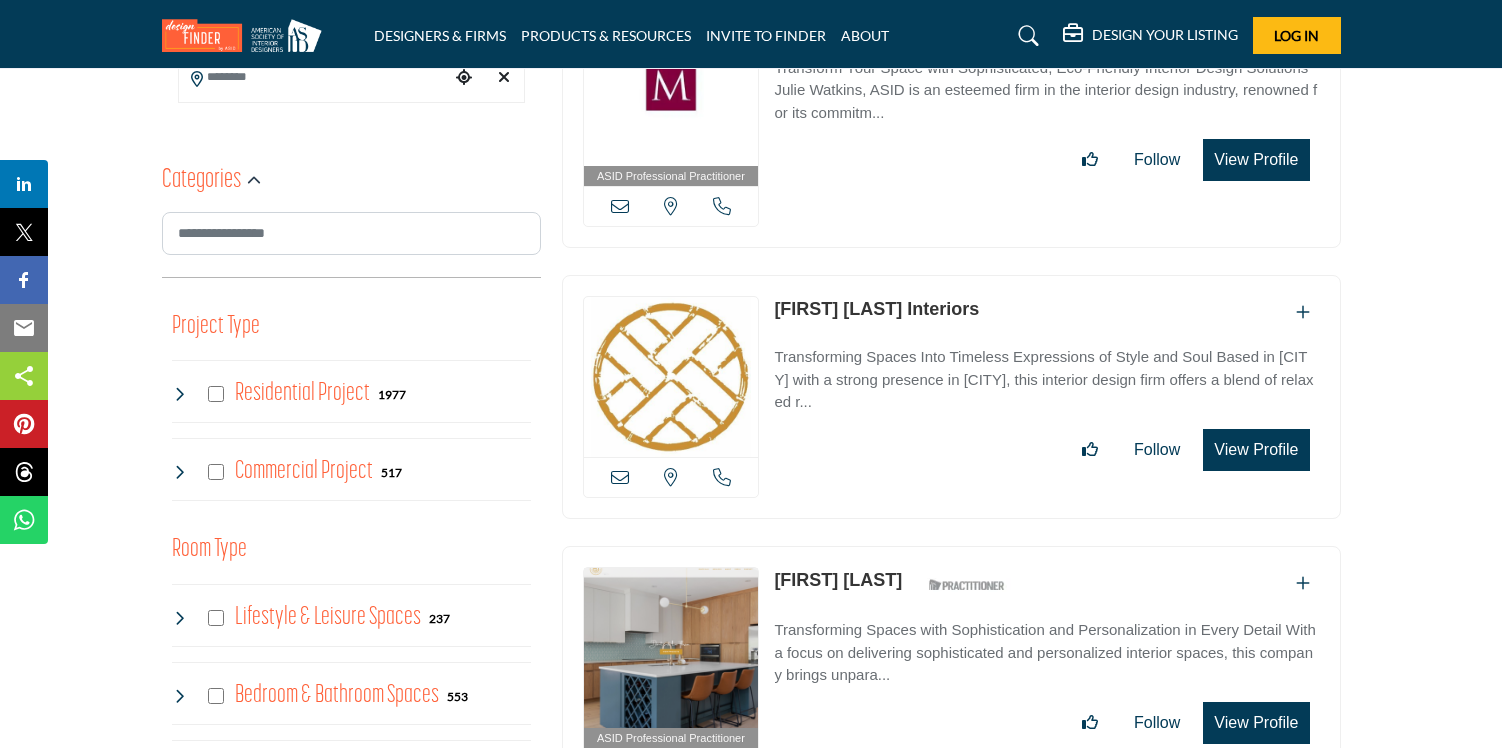scroll, scrollTop: 0, scrollLeft: 0, axis: both 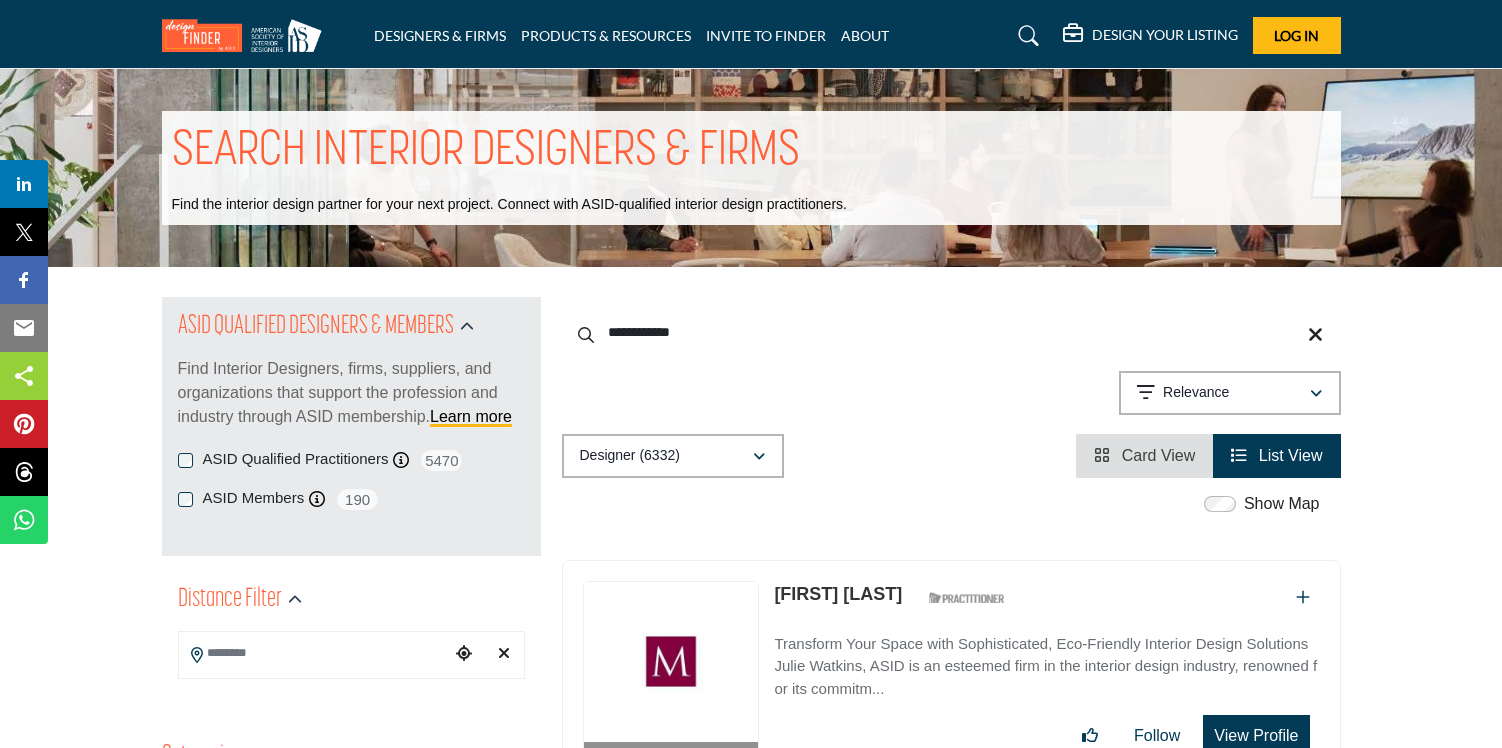 drag, startPoint x: 654, startPoint y: 337, endPoint x: 482, endPoint y: 324, distance: 172.49059 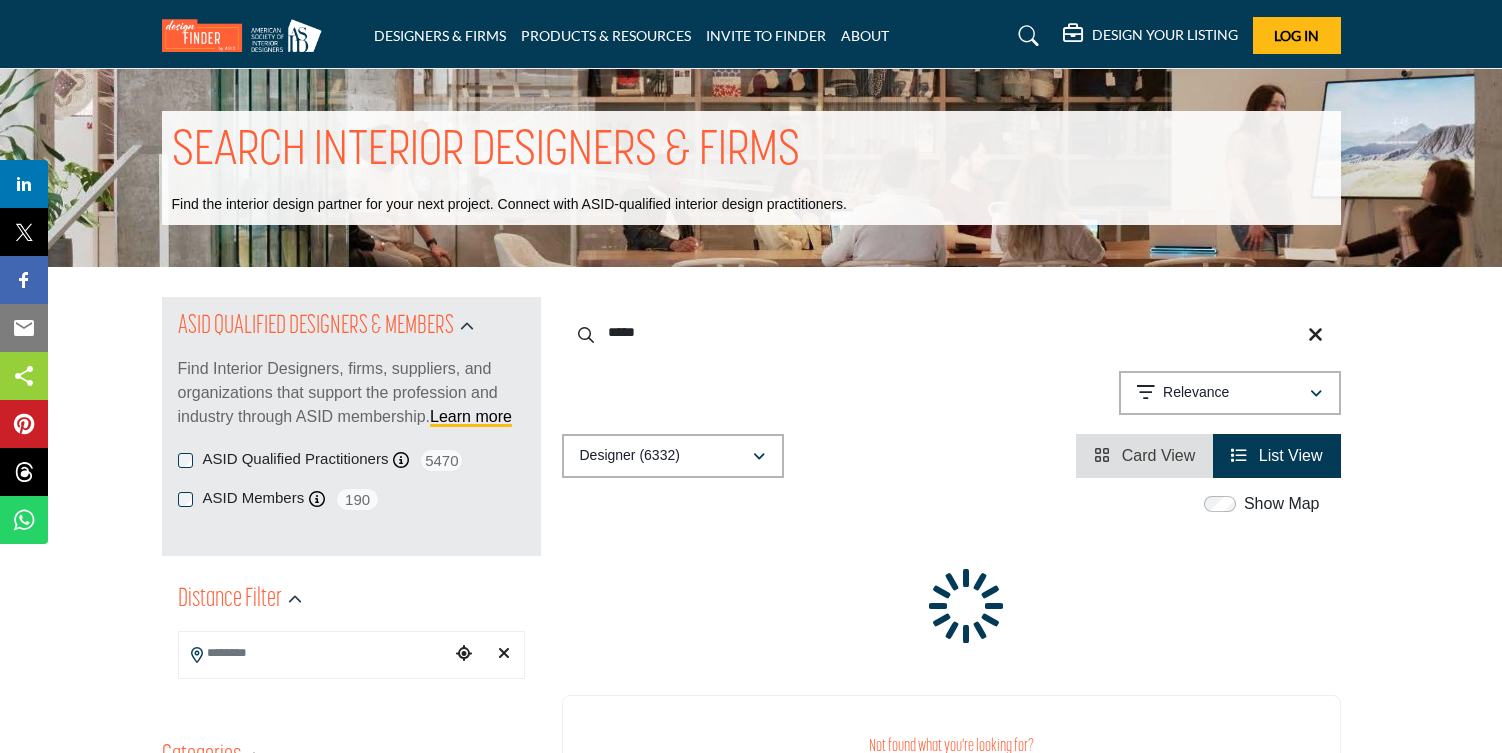 click on "*****" at bounding box center [951, 332] 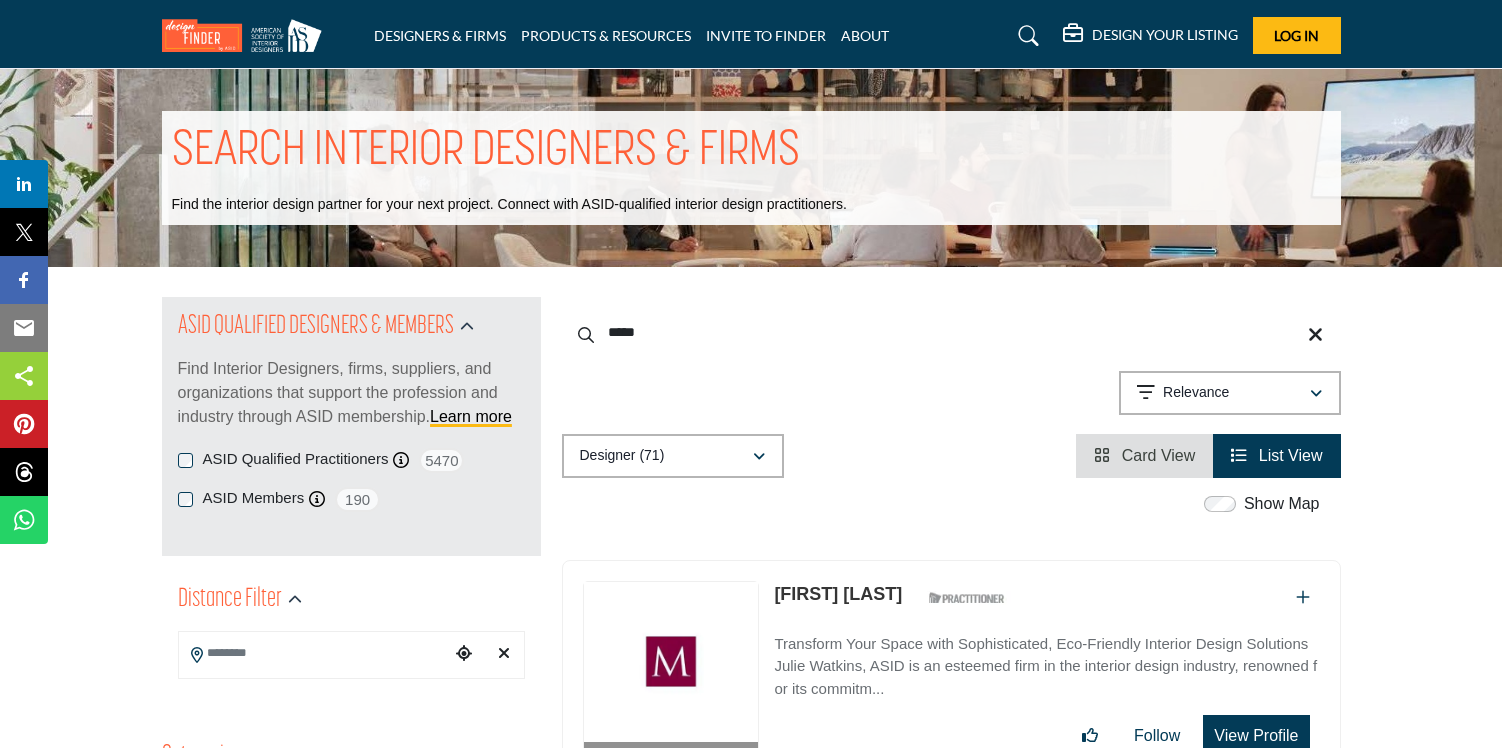 click on "*****" at bounding box center [951, 332] 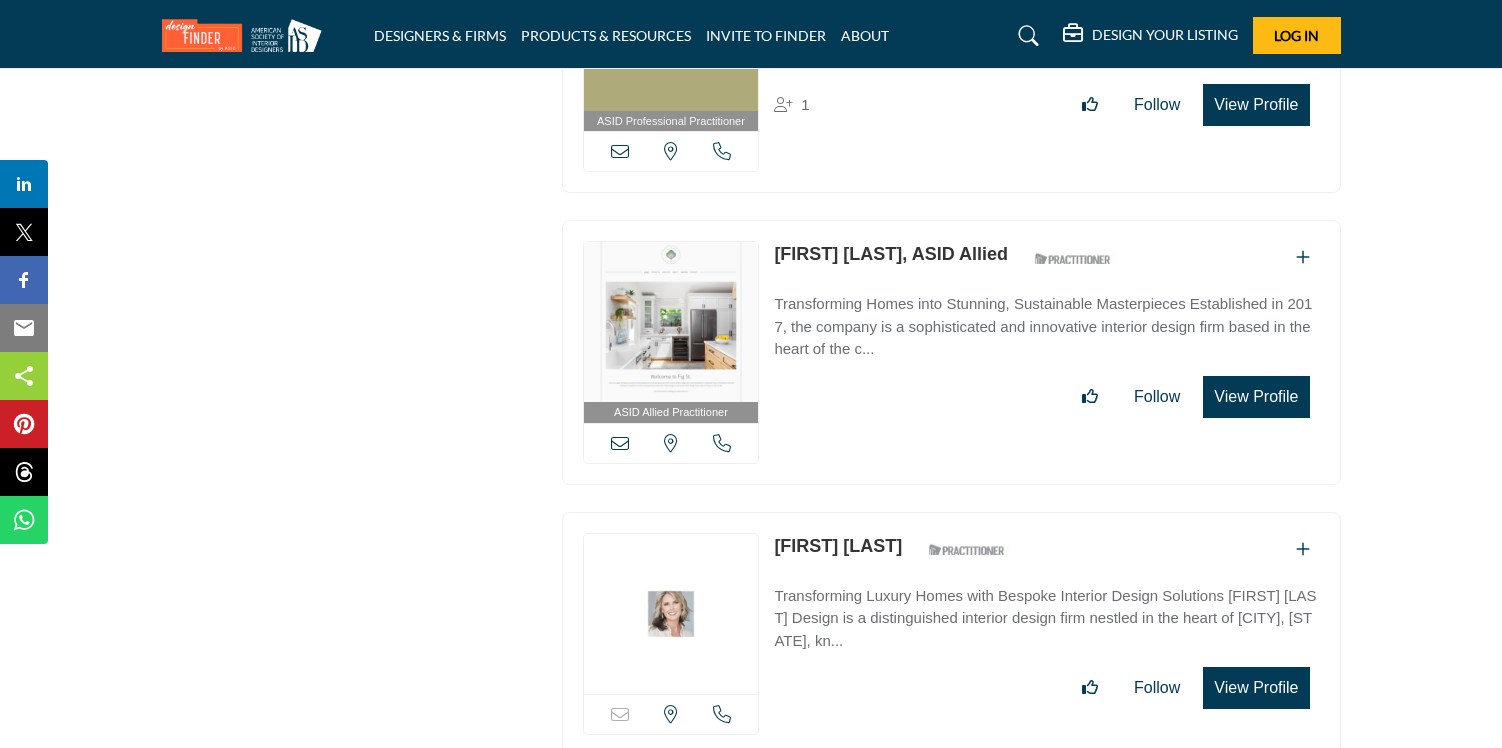 scroll, scrollTop: 22954, scrollLeft: 0, axis: vertical 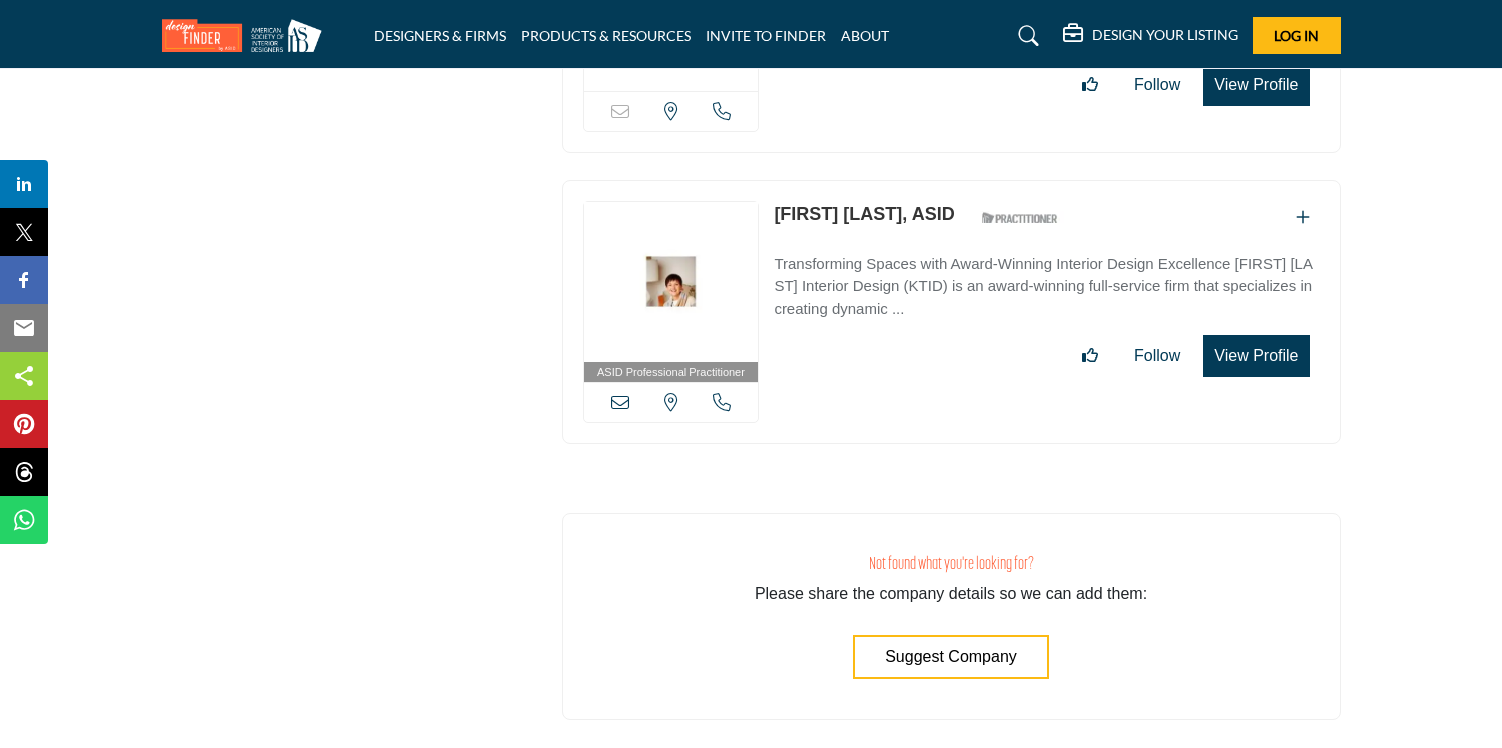 type on "**********" 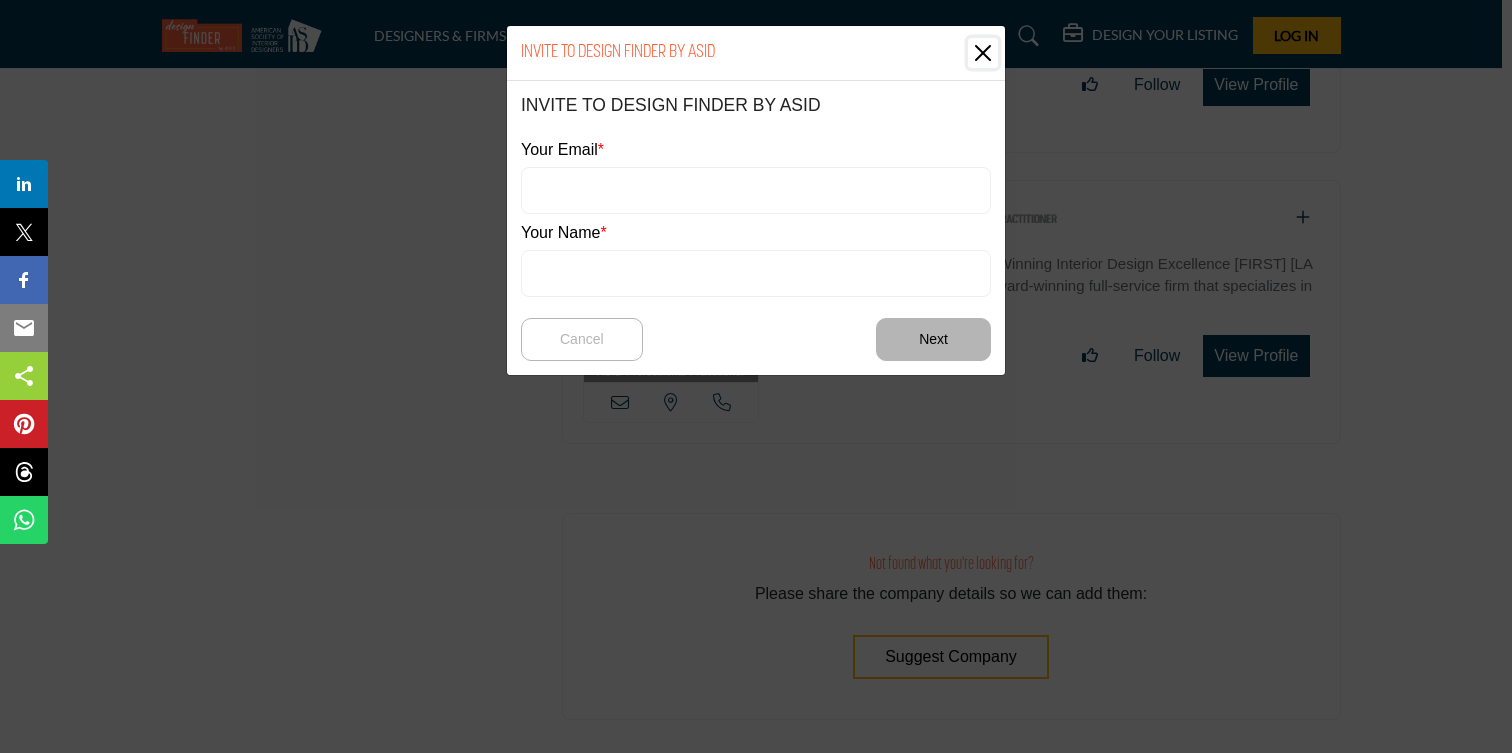 click at bounding box center (983, 53) 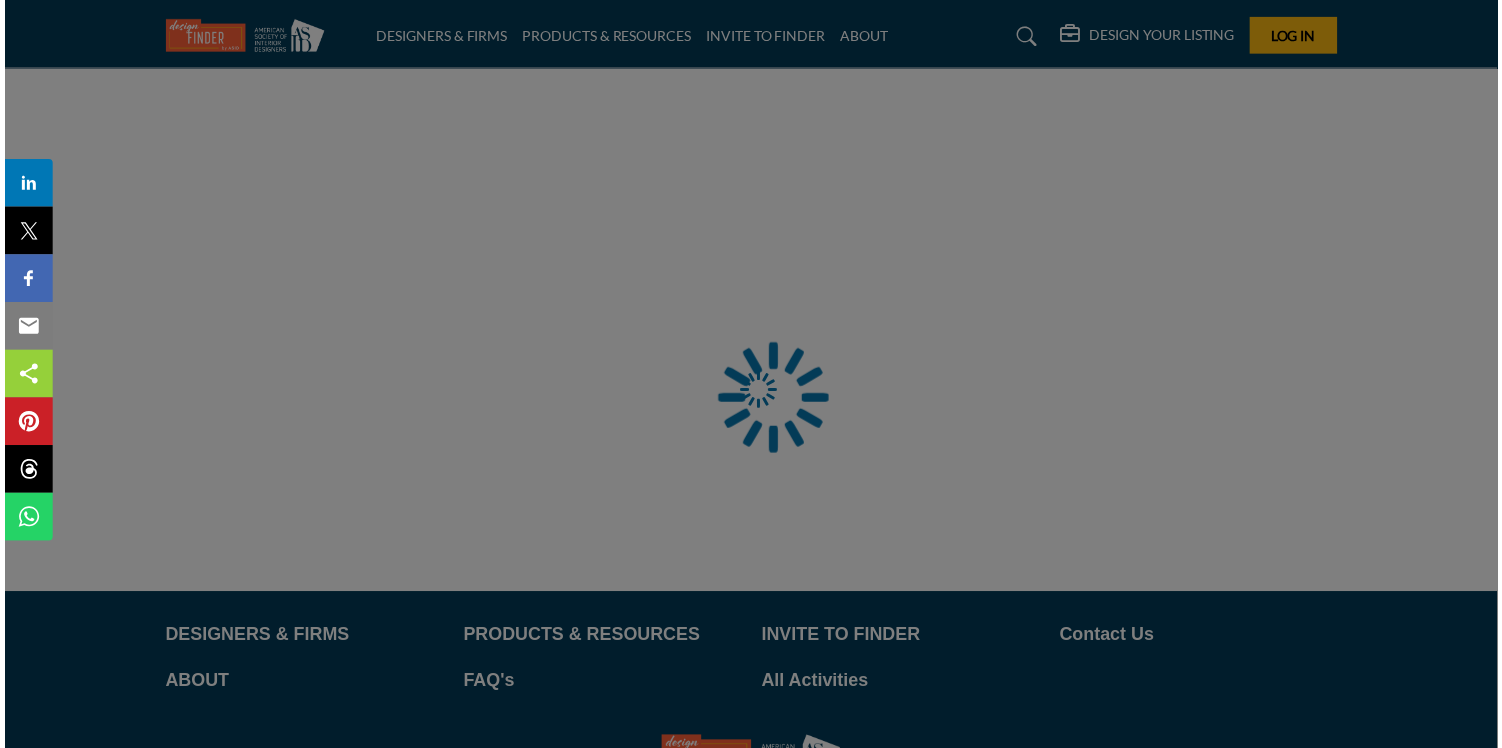 scroll, scrollTop: 0, scrollLeft: 0, axis: both 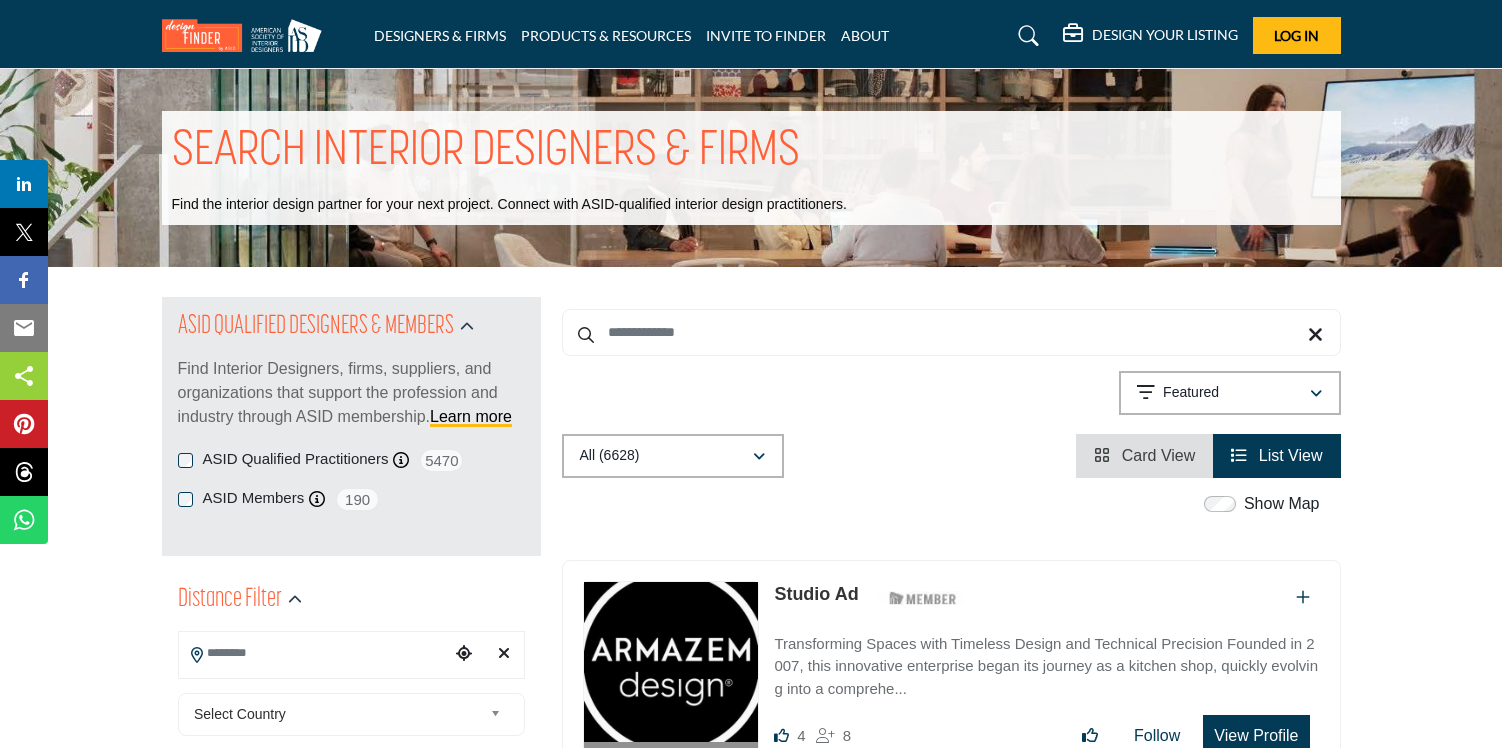 click at bounding box center [247, 35] 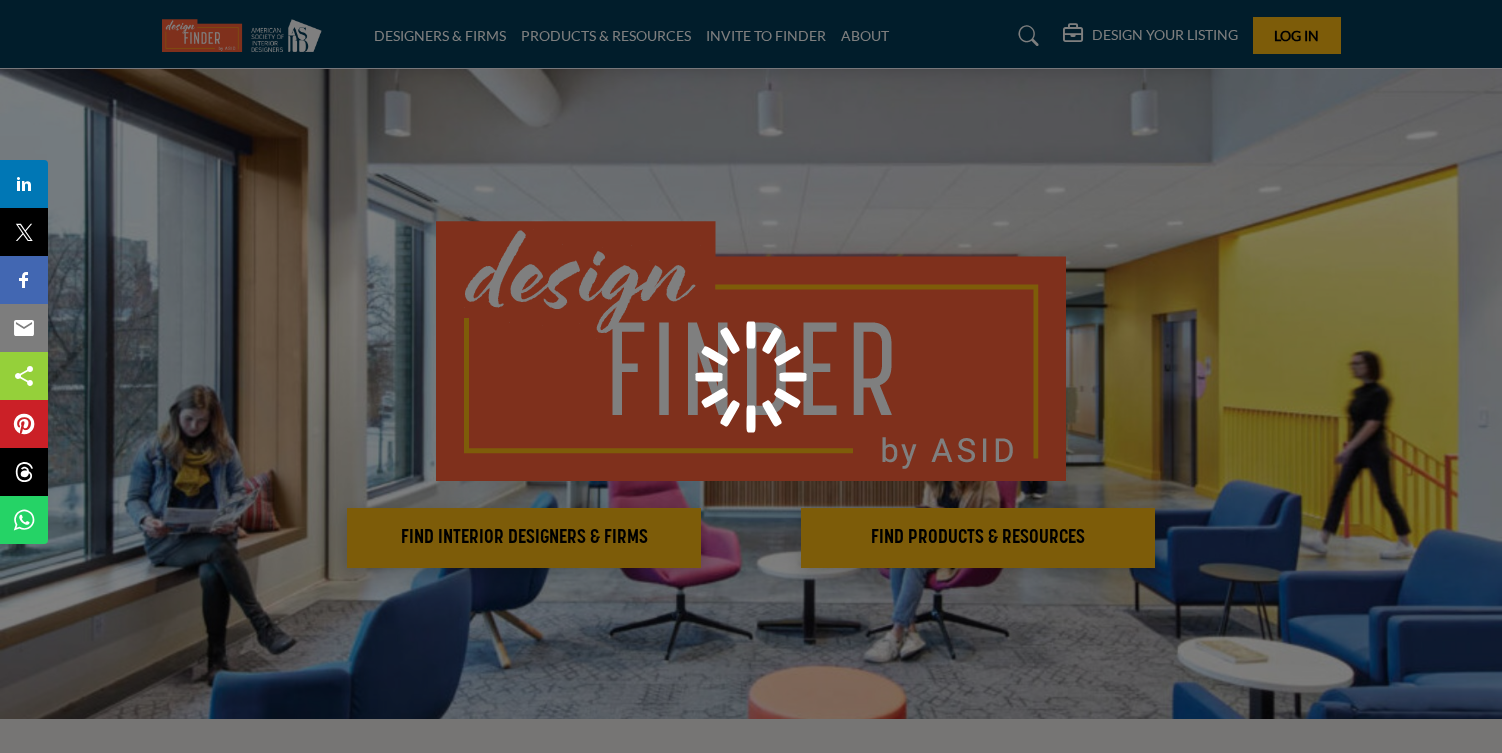 scroll, scrollTop: 0, scrollLeft: 0, axis: both 